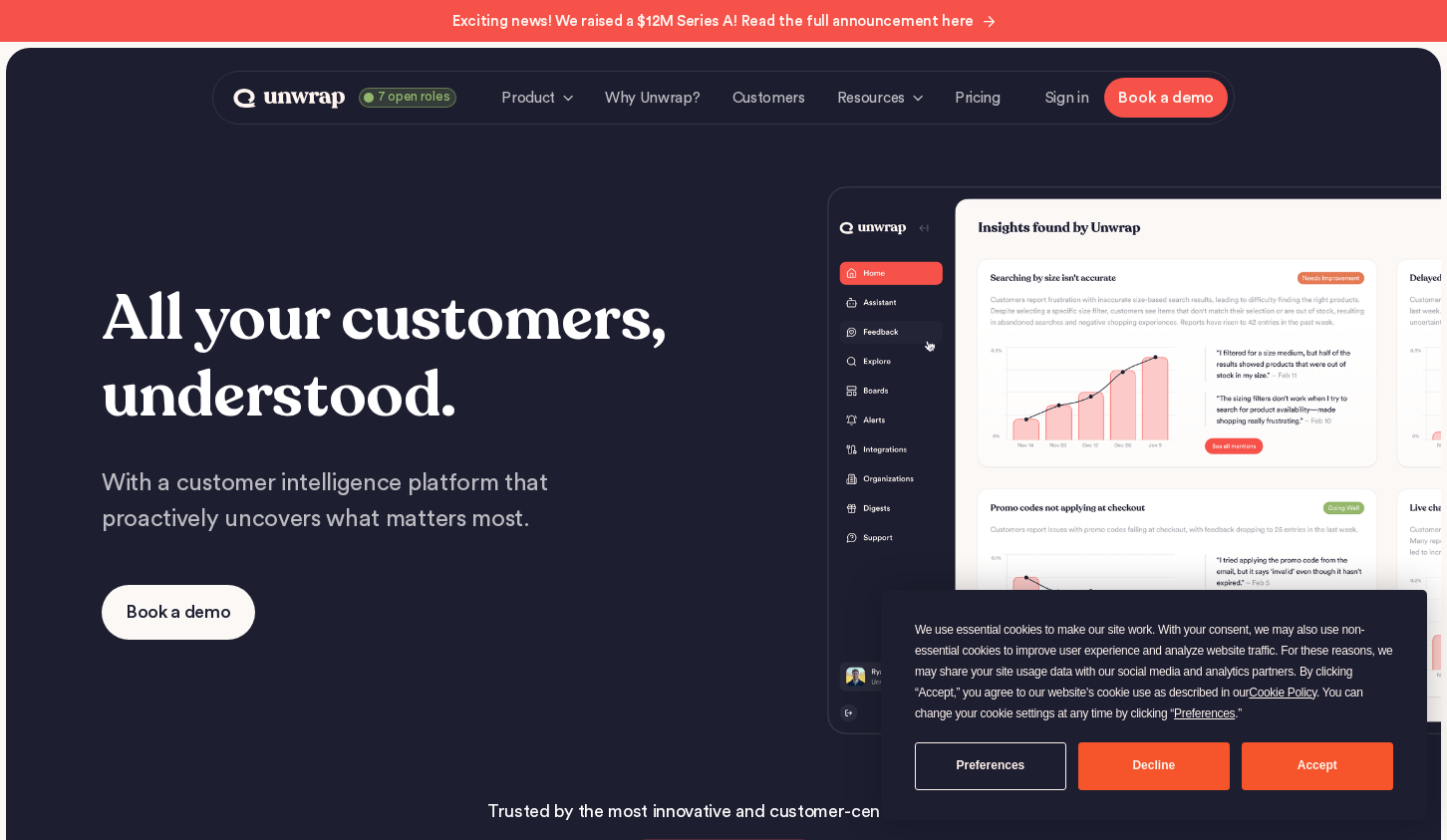 scroll, scrollTop: 0, scrollLeft: 0, axis: both 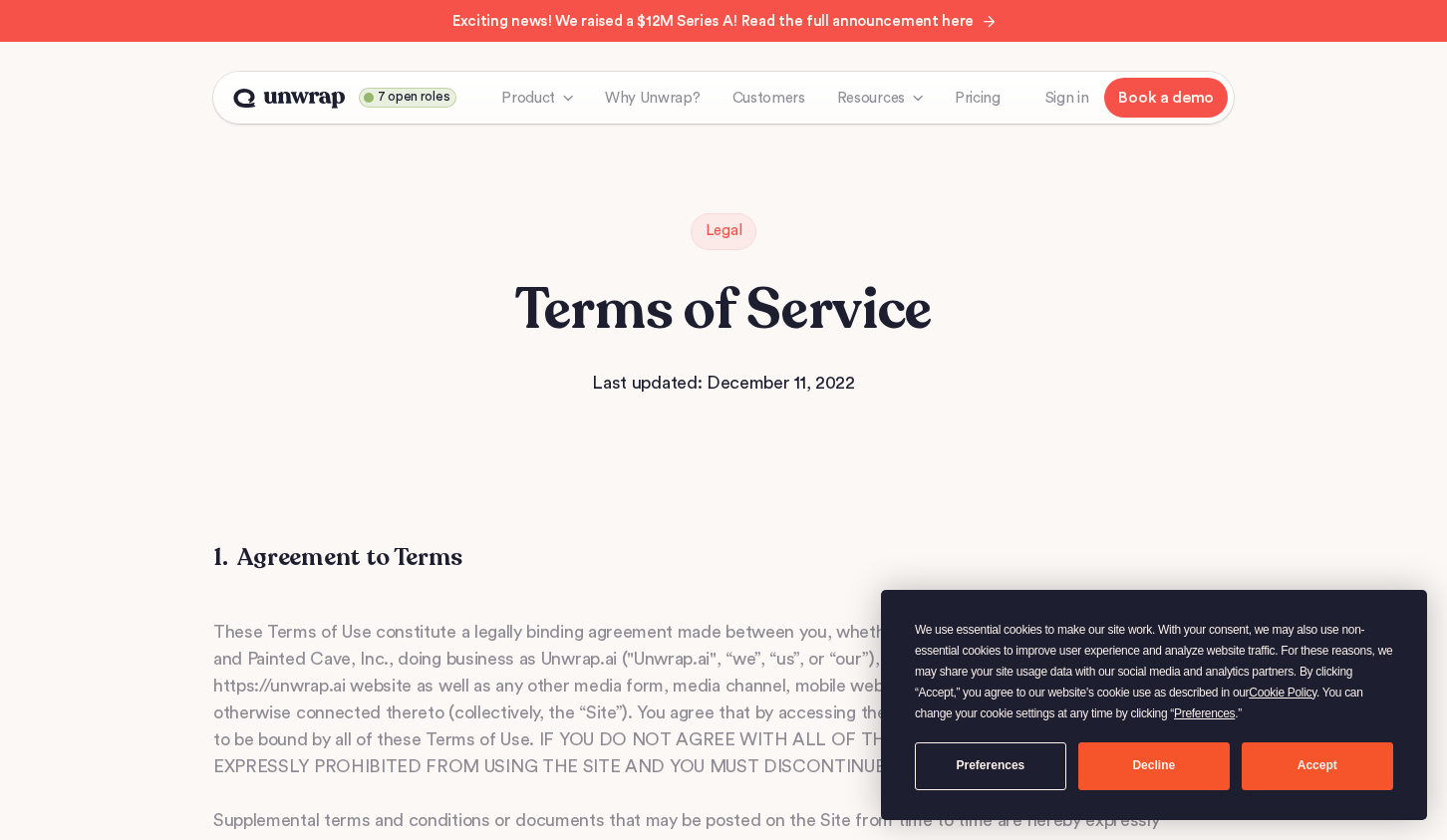 click on "Terms of Service" at bounding box center (724, 310) 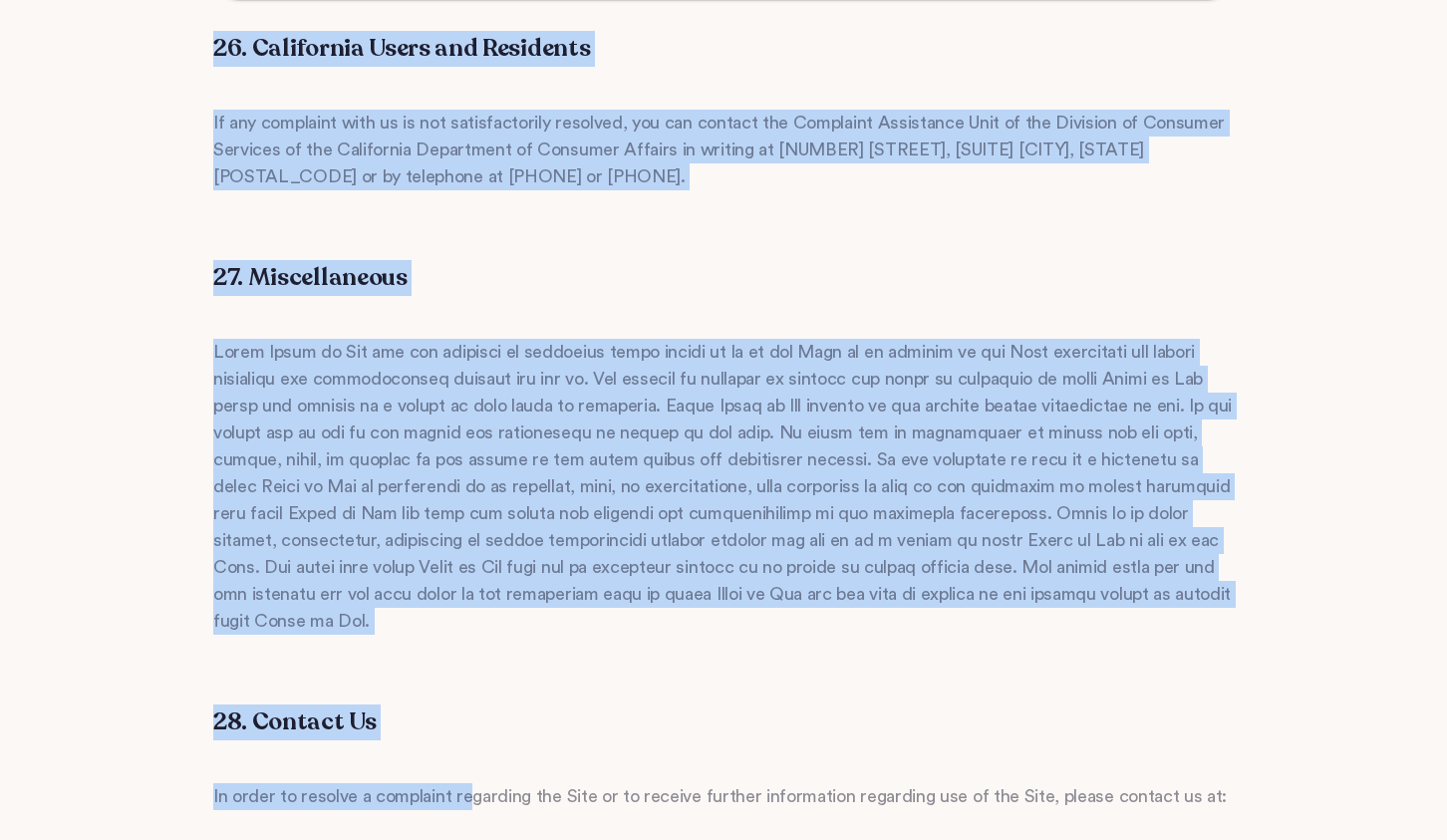 scroll, scrollTop: 14249, scrollLeft: 0, axis: vertical 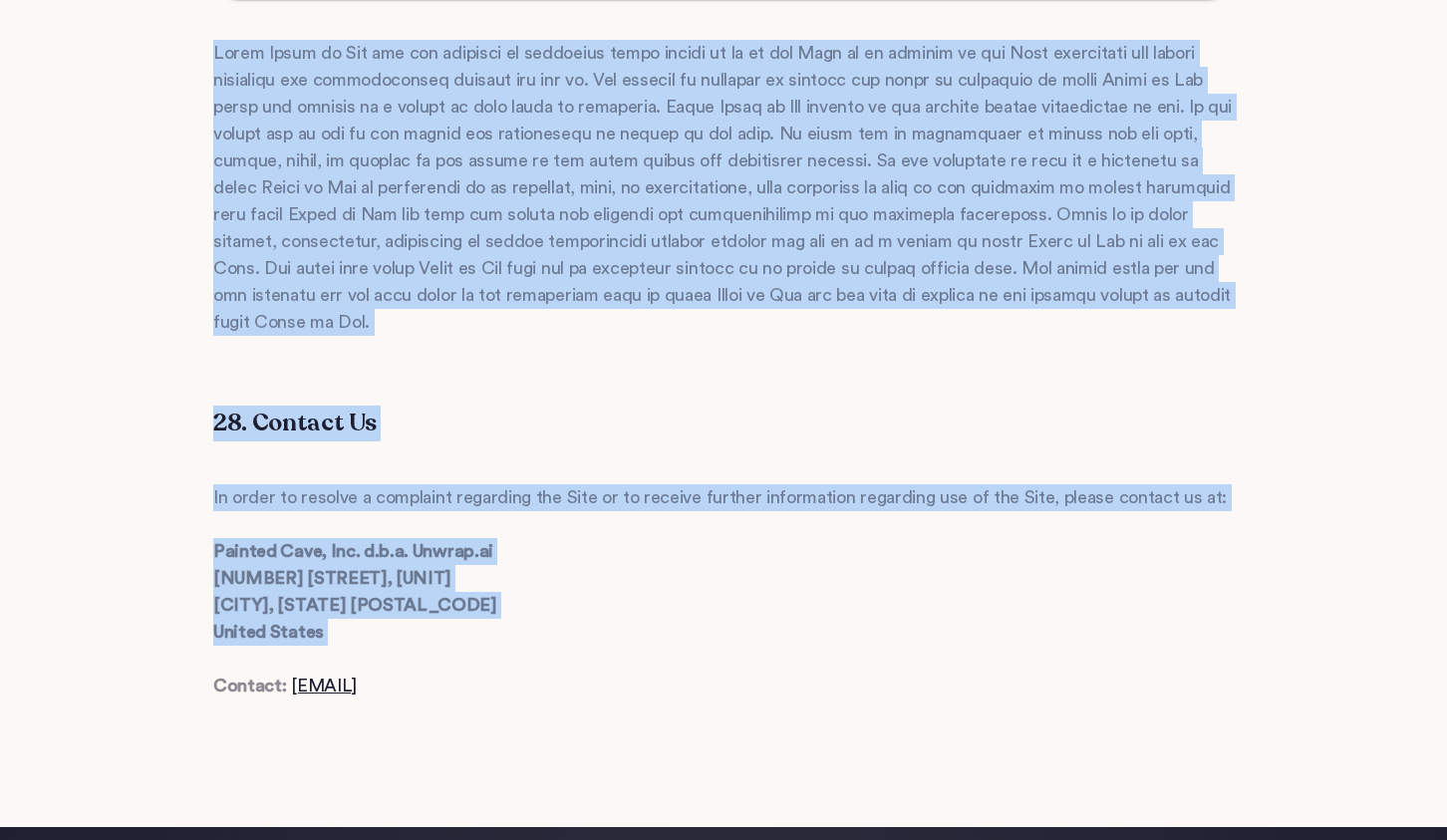 drag, startPoint x: 518, startPoint y: 316, endPoint x: 466, endPoint y: 511, distance: 201.81427 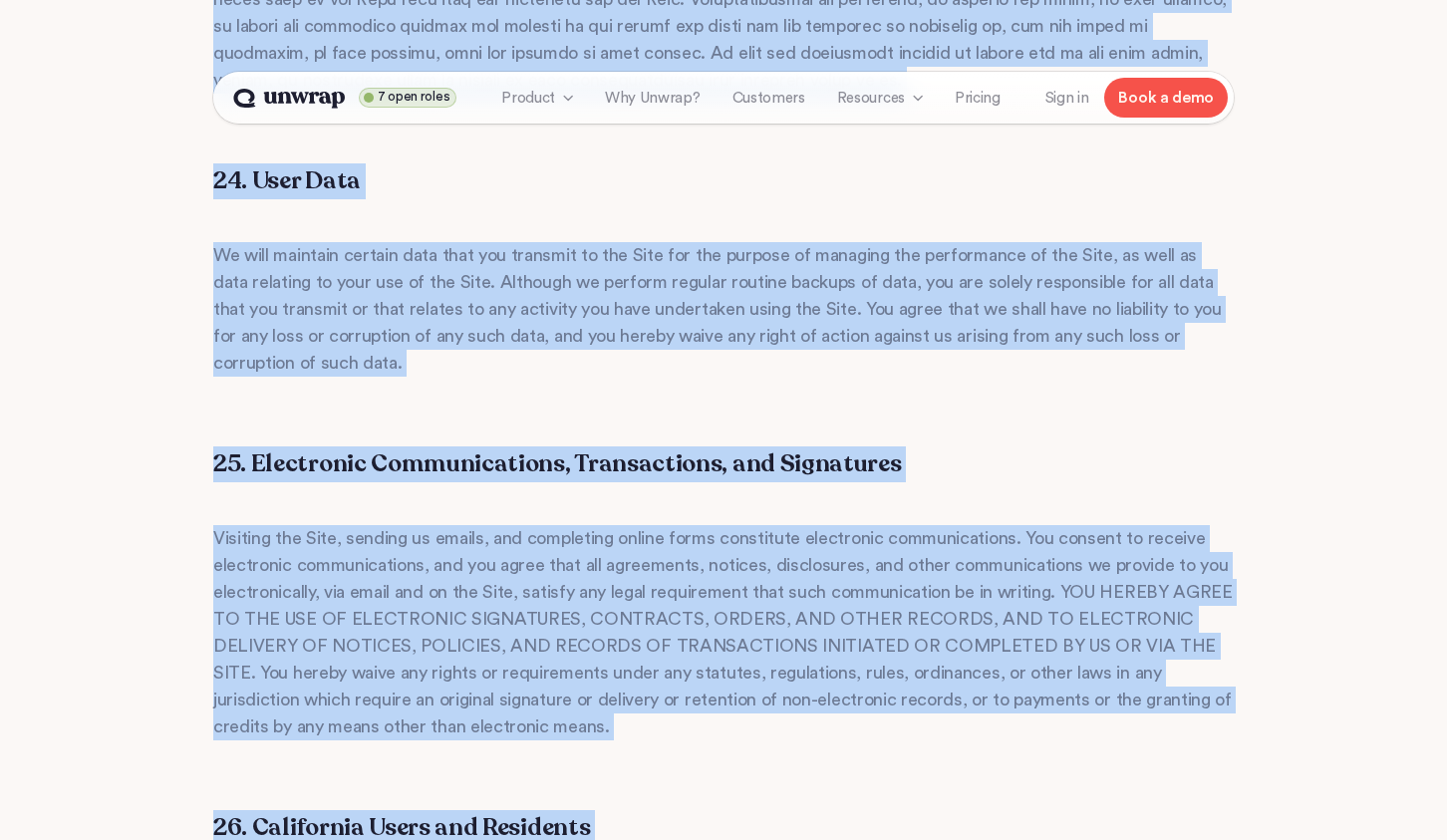 scroll, scrollTop: 13153, scrollLeft: 0, axis: vertical 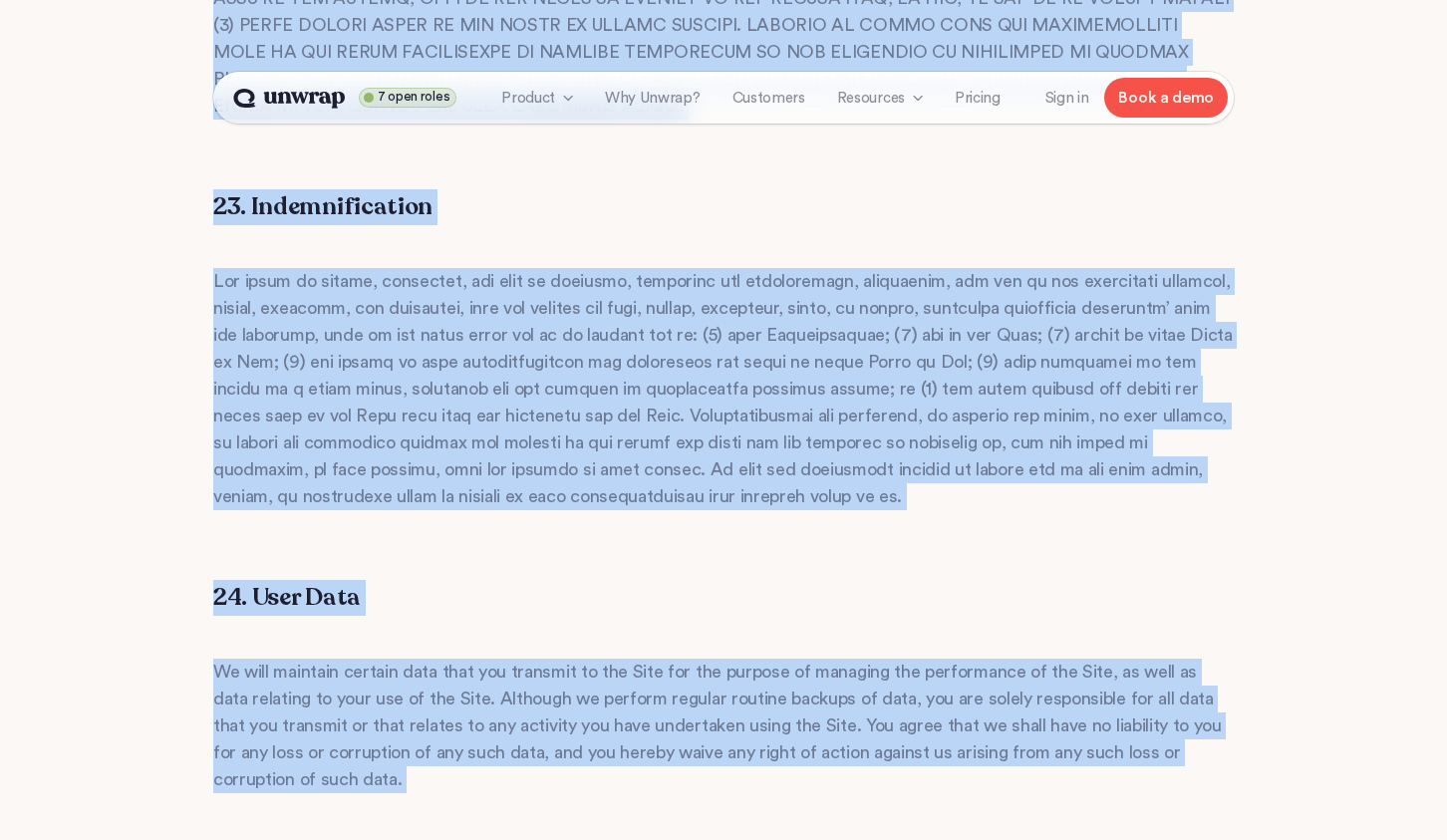 click at bounding box center (724, 389) 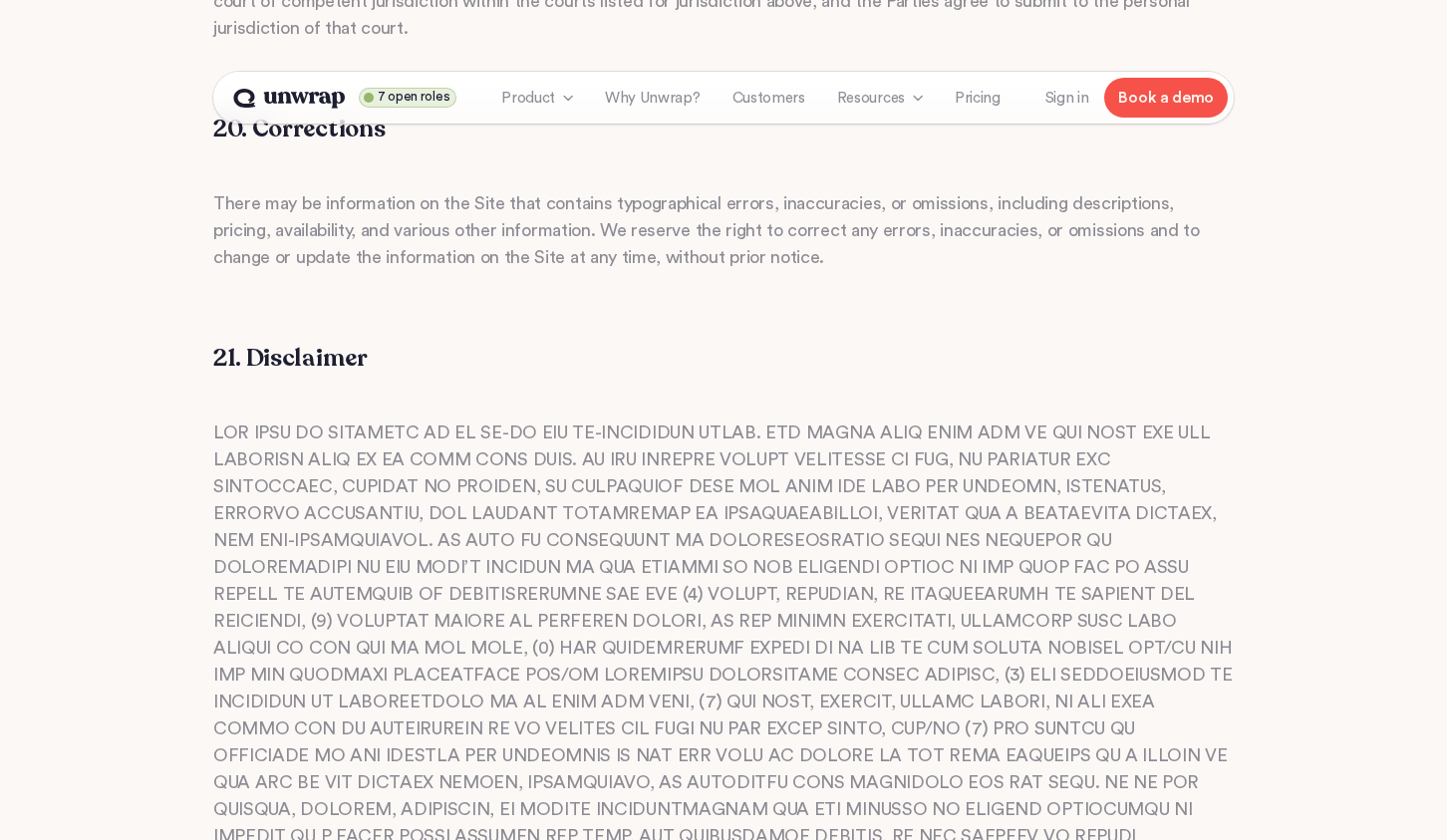 scroll, scrollTop: 11459, scrollLeft: 0, axis: vertical 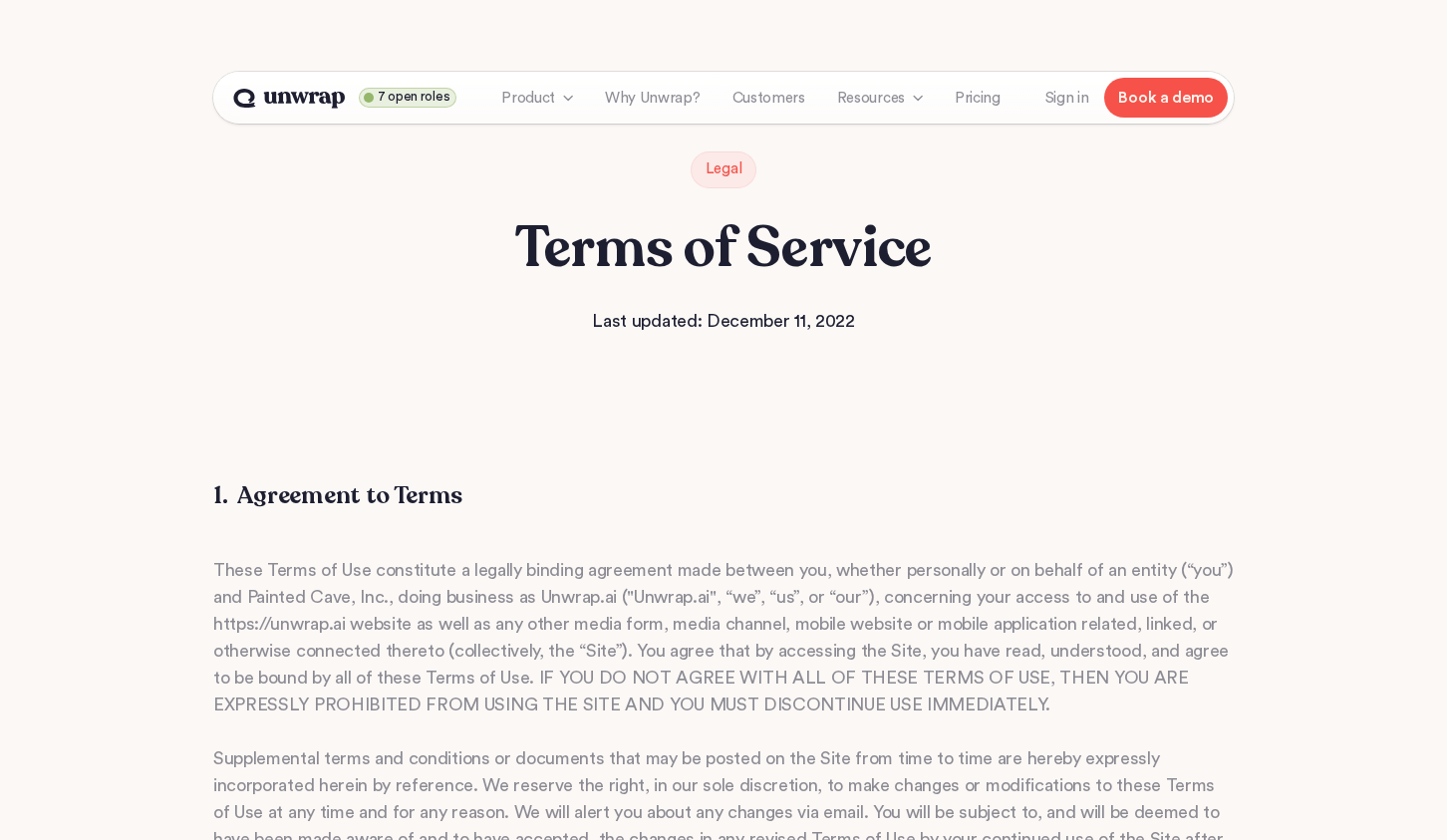 click on "Legal Terms of Service Last updated: December 11, 2022" at bounding box center (724, 243) 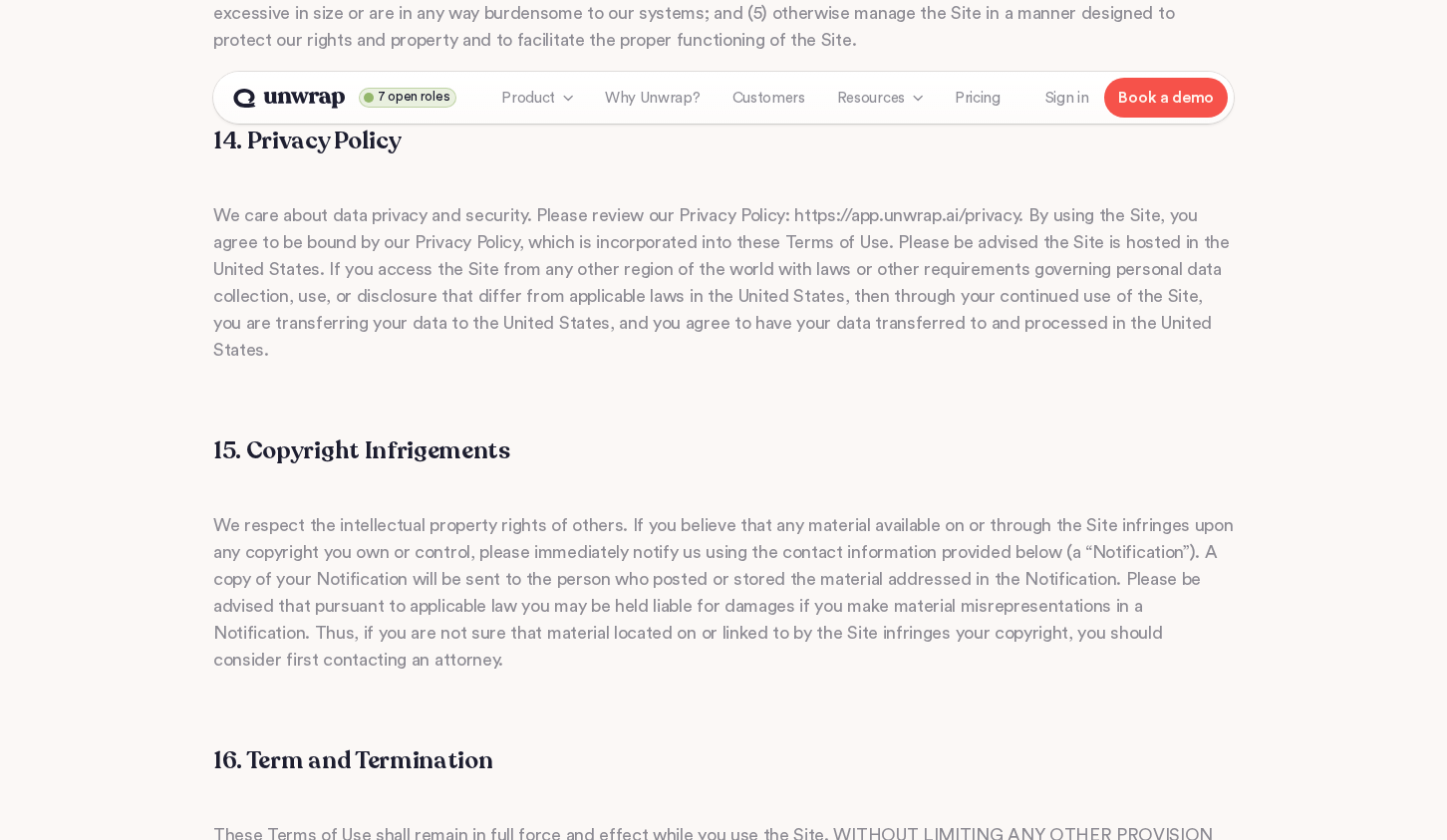 scroll, scrollTop: 8033, scrollLeft: 0, axis: vertical 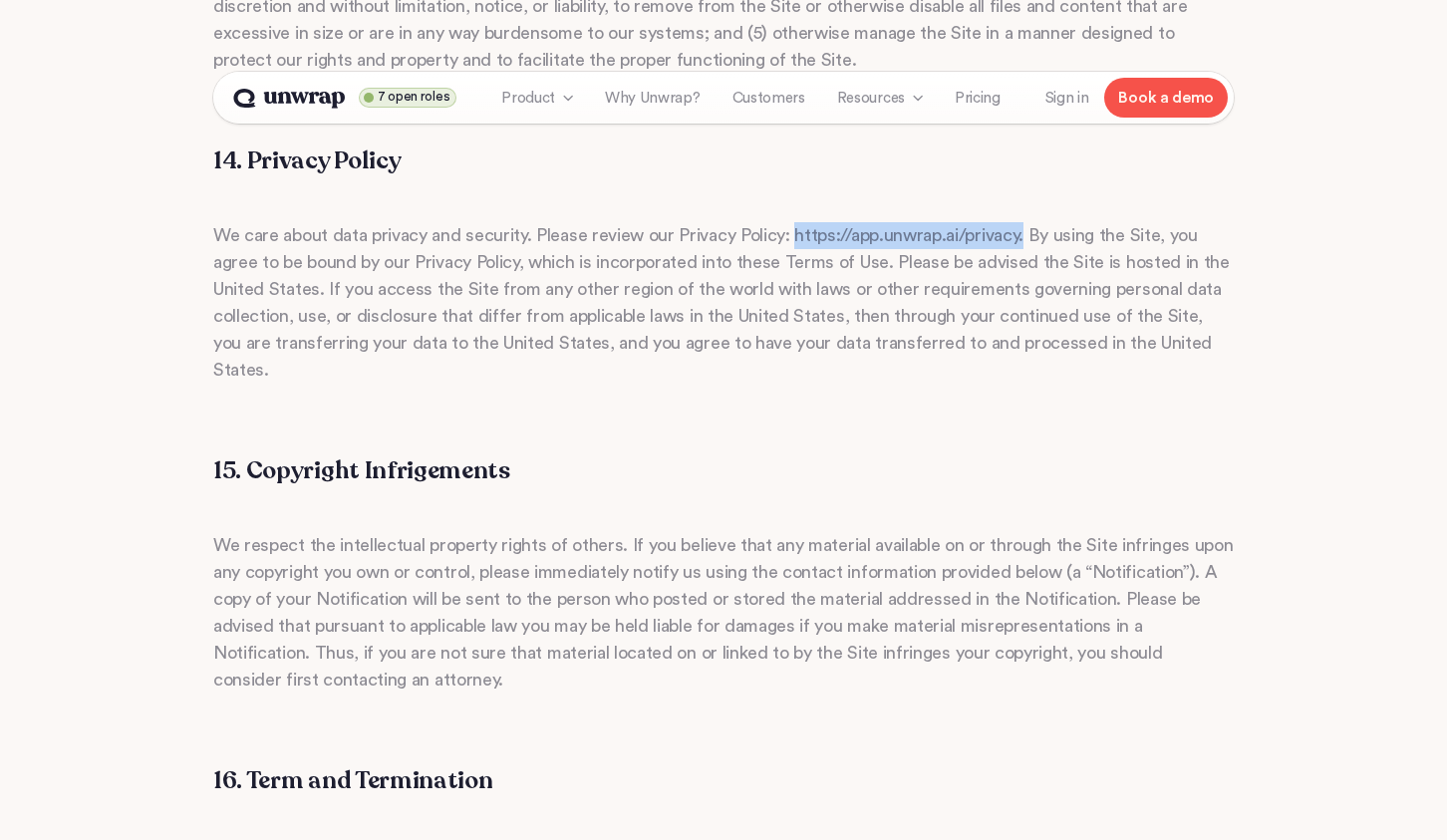 drag, startPoint x: 789, startPoint y: 181, endPoint x: 1018, endPoint y: 183, distance: 229.0087 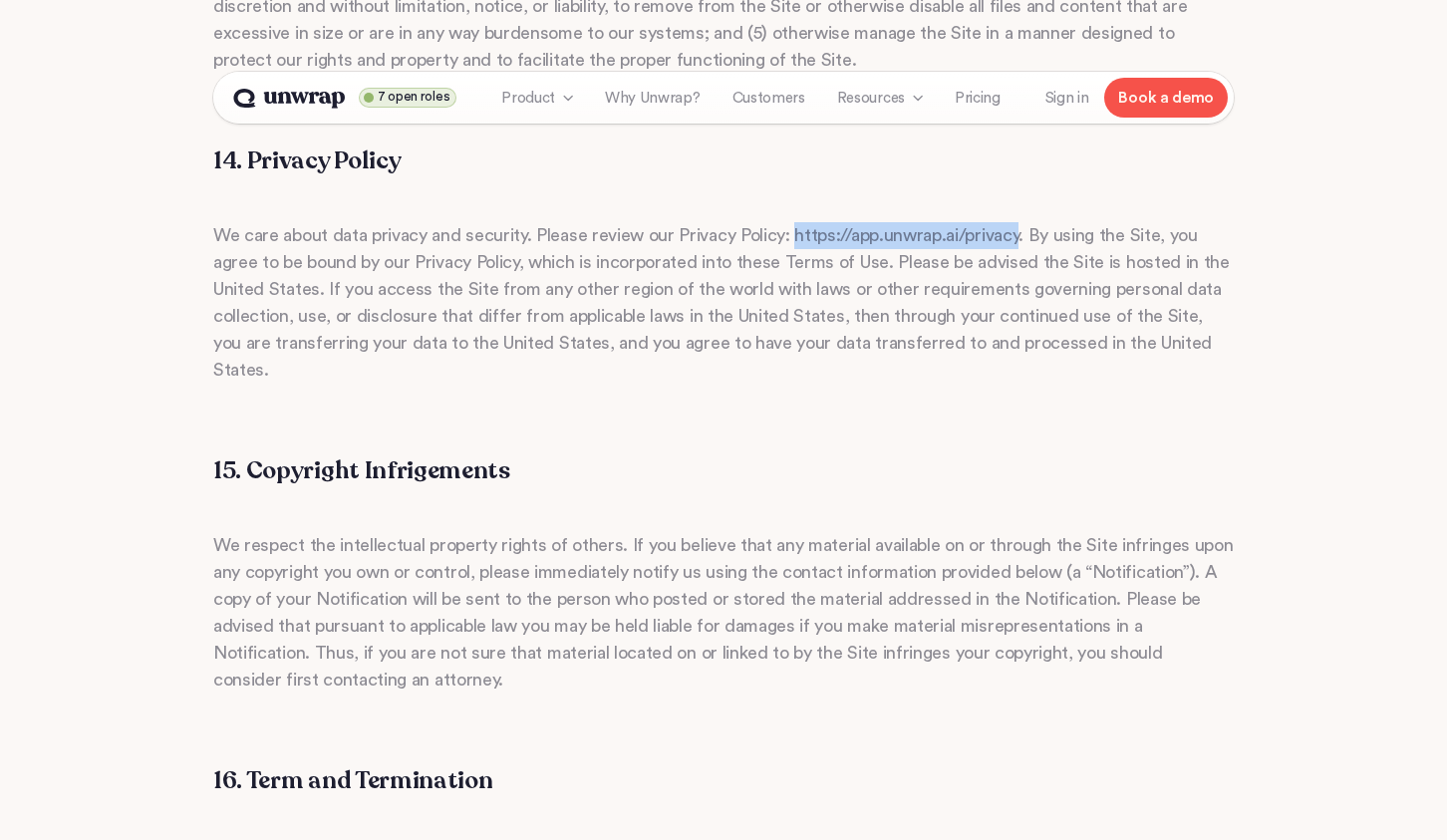 drag, startPoint x: 1014, startPoint y: 185, endPoint x: 791, endPoint y: 184, distance: 223.00224 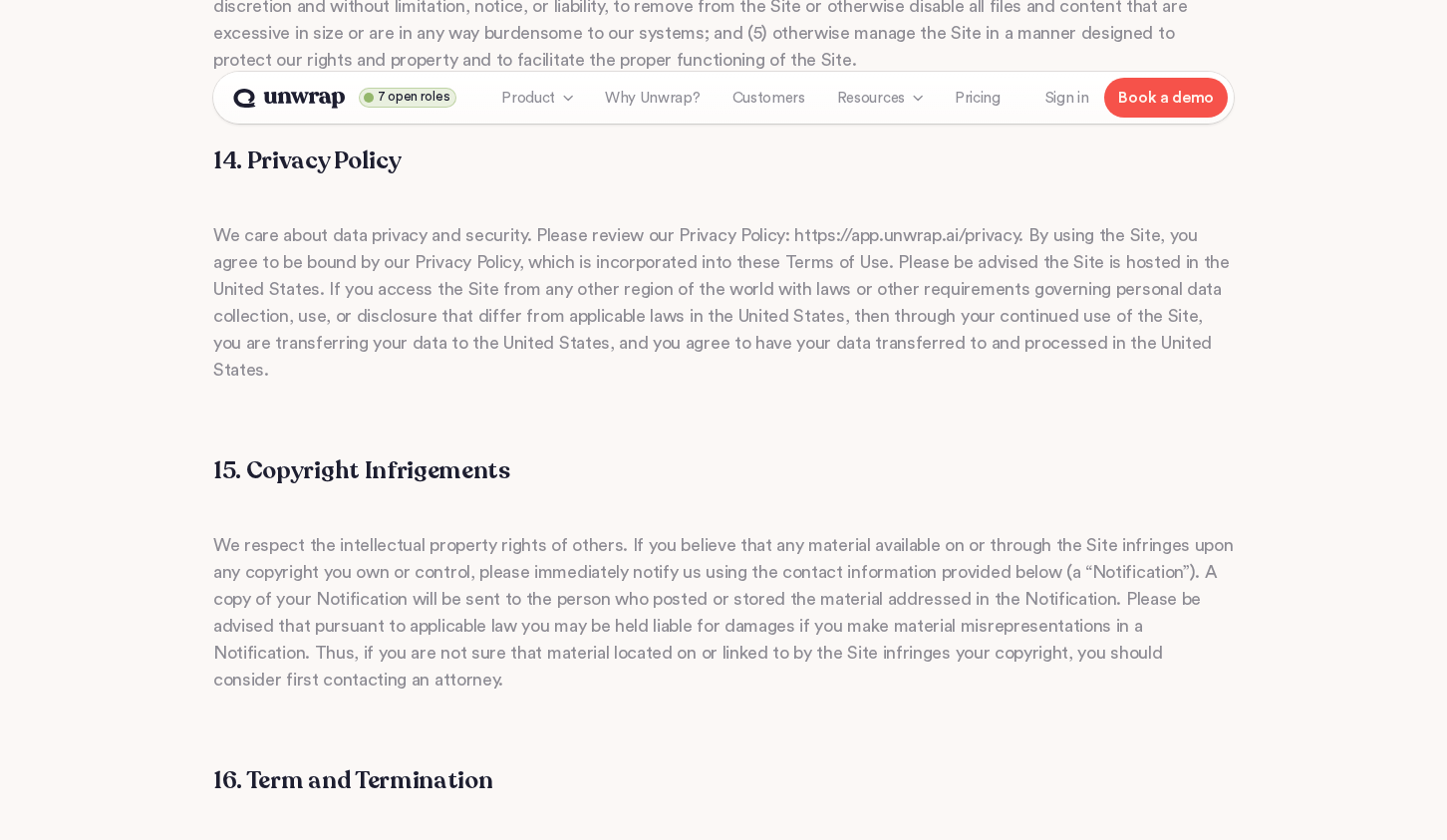 click on "‍" at bounding box center [724, 397] 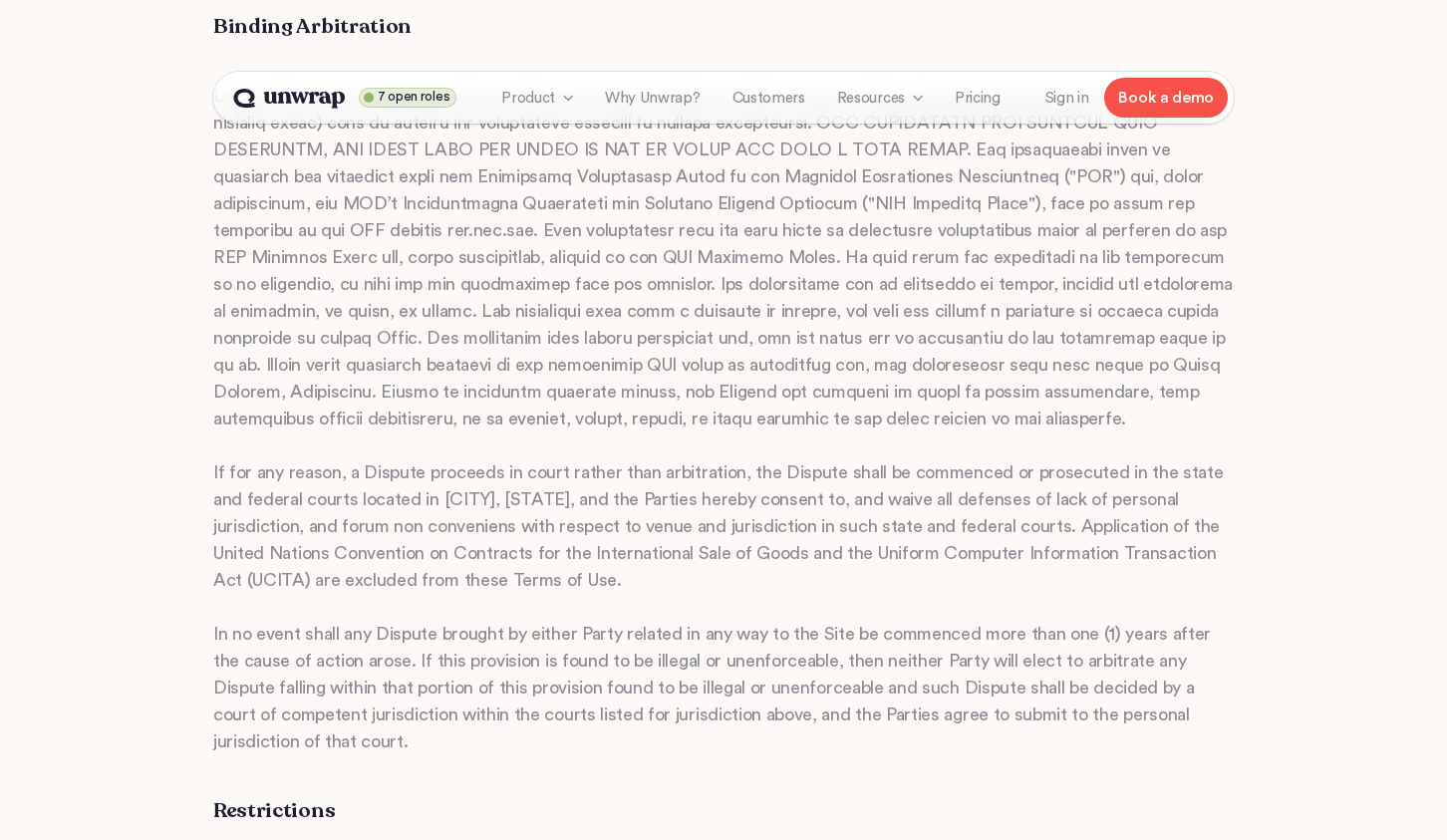 scroll, scrollTop: 9927, scrollLeft: 0, axis: vertical 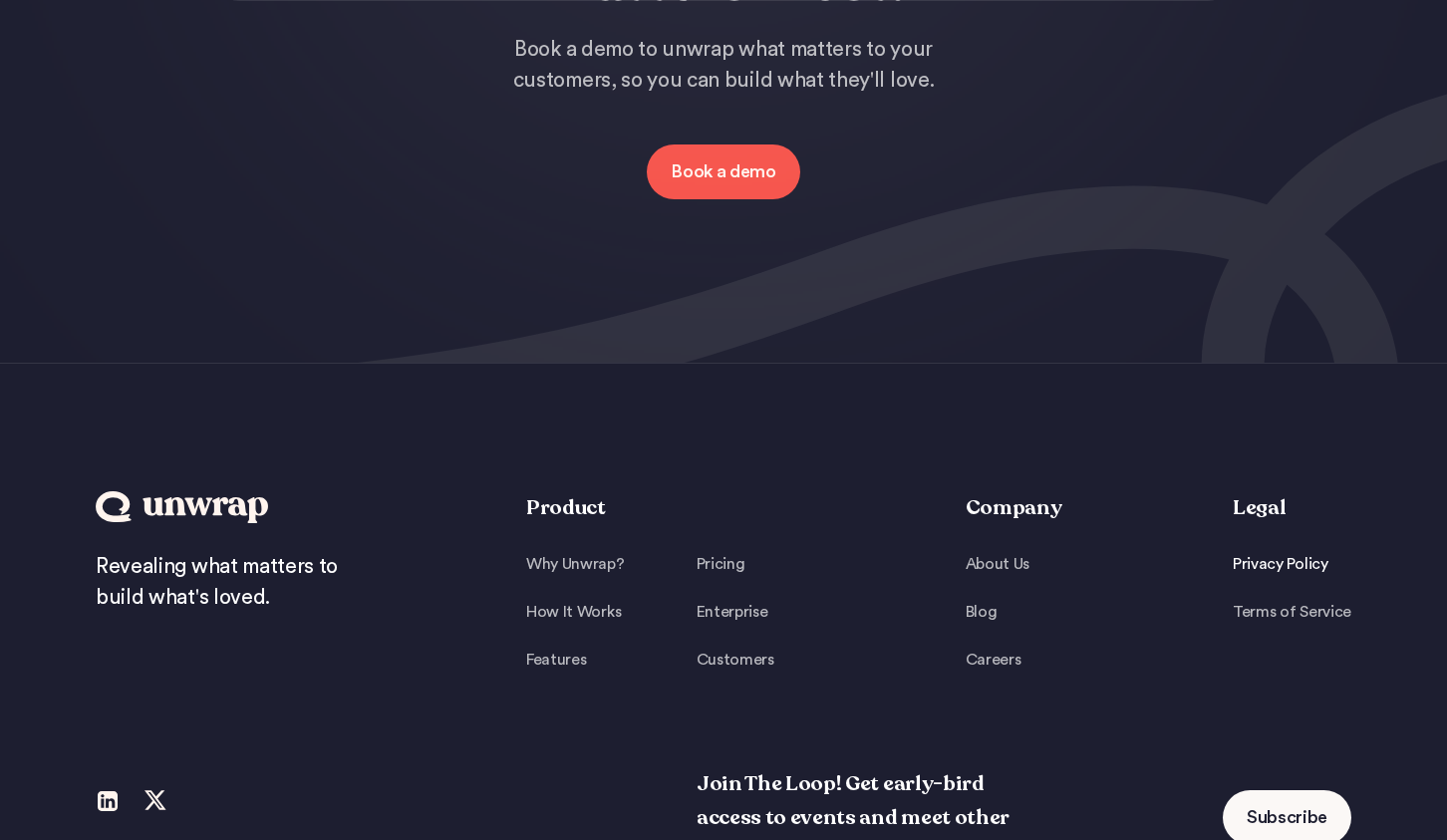 drag, startPoint x: 1264, startPoint y: 429, endPoint x: 1303, endPoint y: 433, distance: 39.2046 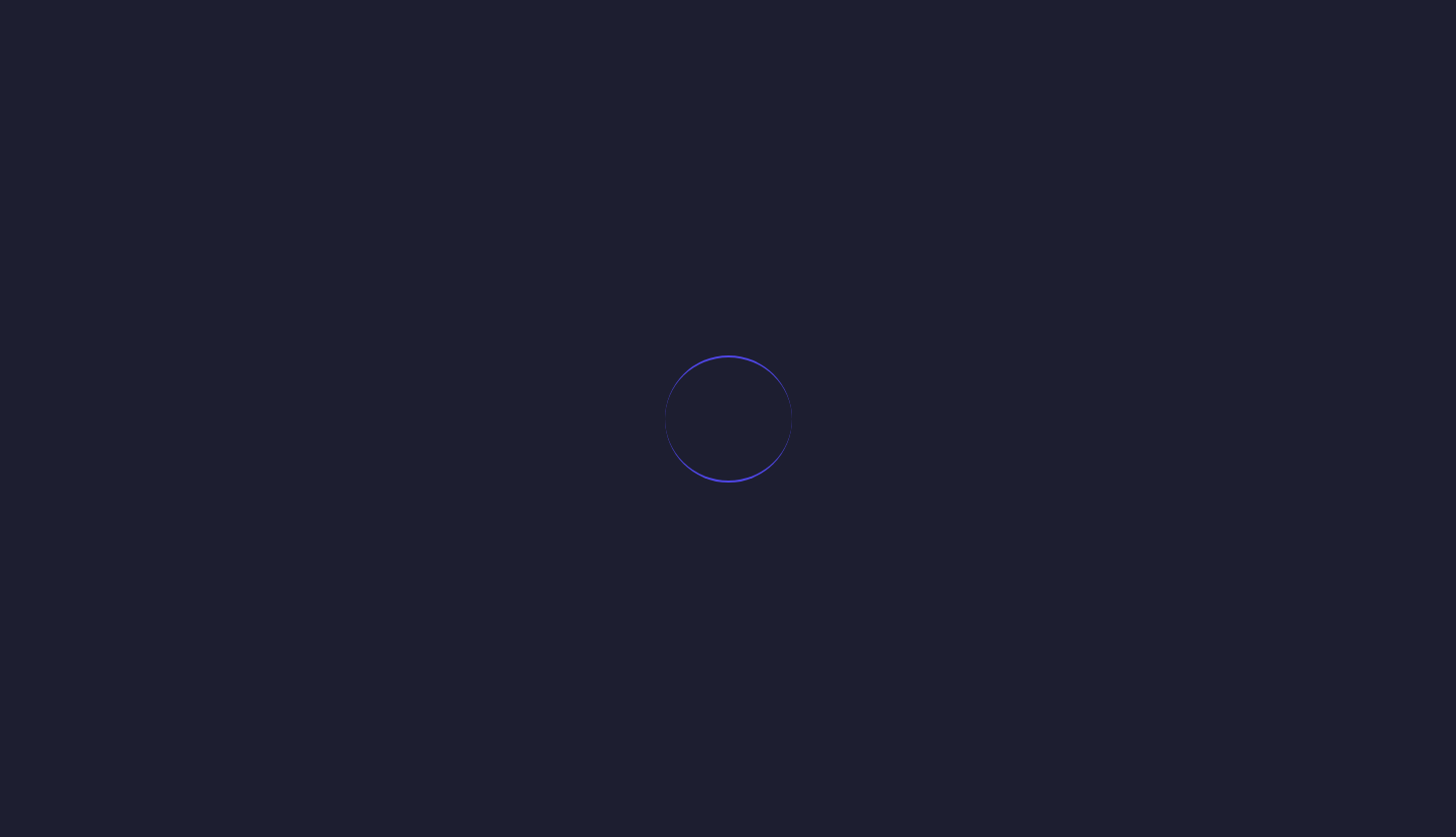 scroll, scrollTop: 0, scrollLeft: 0, axis: both 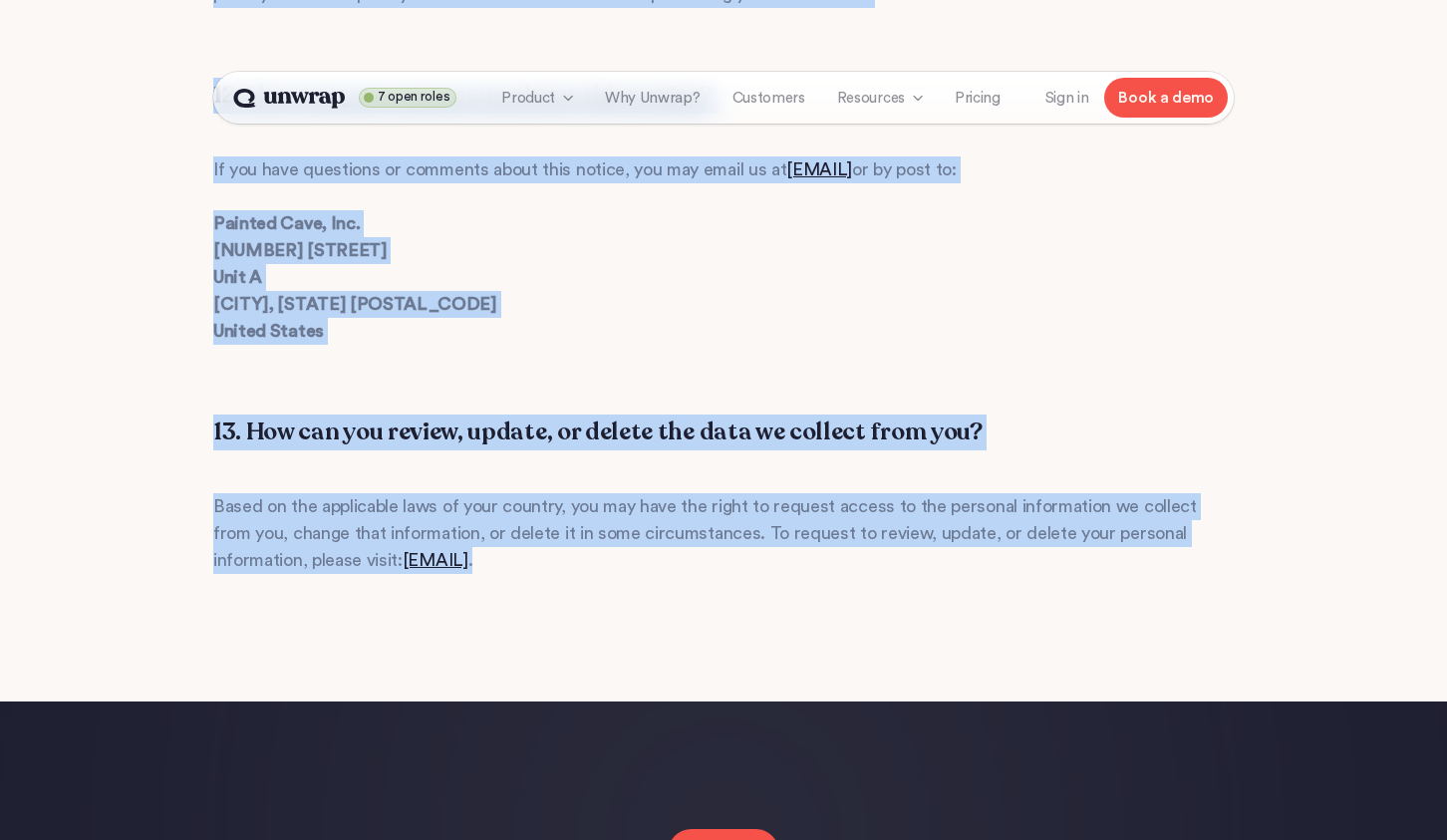 drag, startPoint x: 506, startPoint y: 287, endPoint x: 549, endPoint y: 550, distance: 266.49203 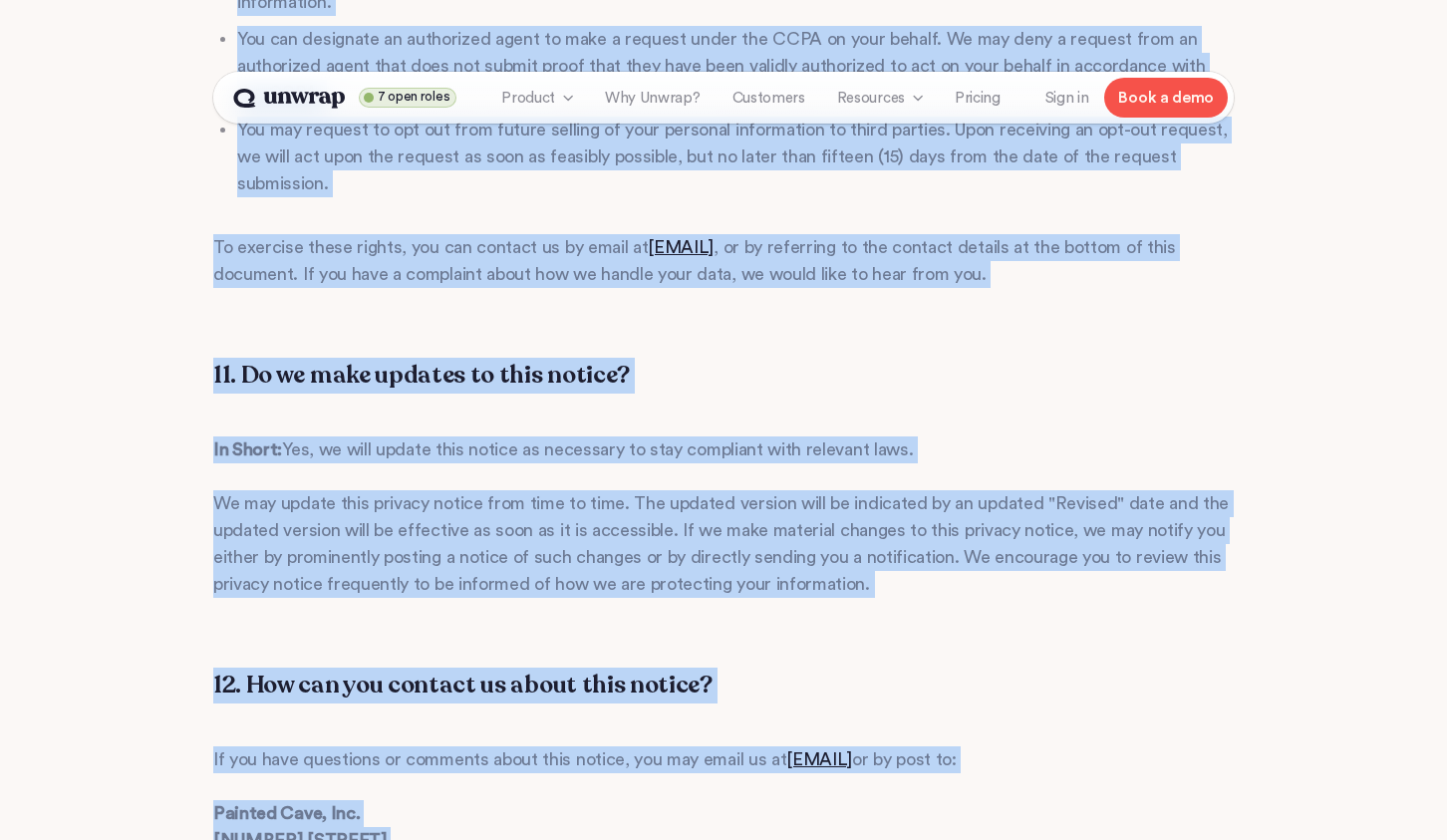 scroll, scrollTop: 13053, scrollLeft: 0, axis: vertical 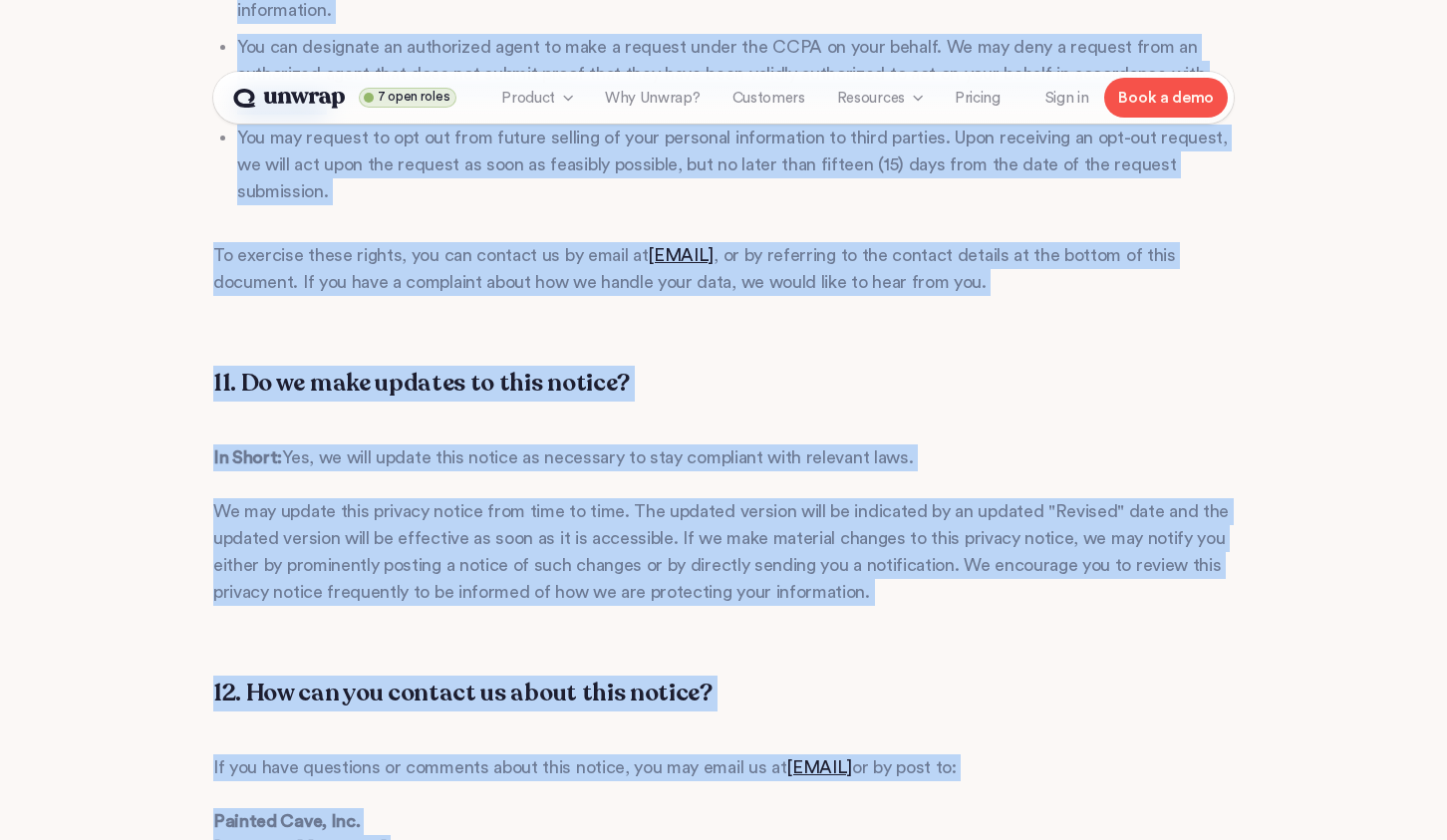 click on "We may update this privacy notice from time to time. The updated version will be indicated by an updated "Revised" date and the updated version will be effective as soon as it is accessible. If we make material changes to this privacy notice, we may notify you either by prominently posting a notice of such changes or by directly sending you a notification. We encourage you to review this privacy notice frequently to be informed of how we are protecting your information." at bounding box center (724, 552) 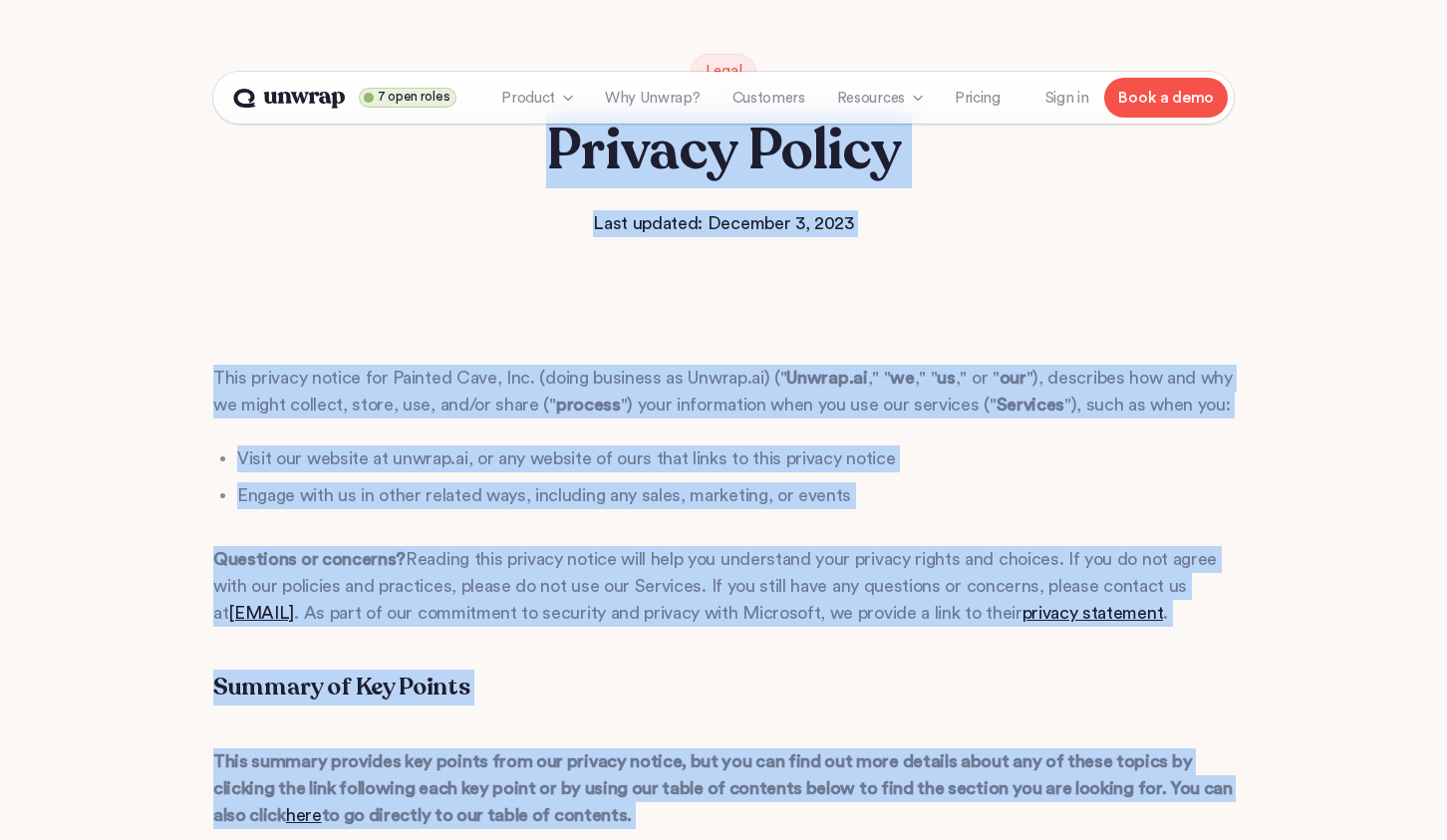 scroll, scrollTop: 0, scrollLeft: 0, axis: both 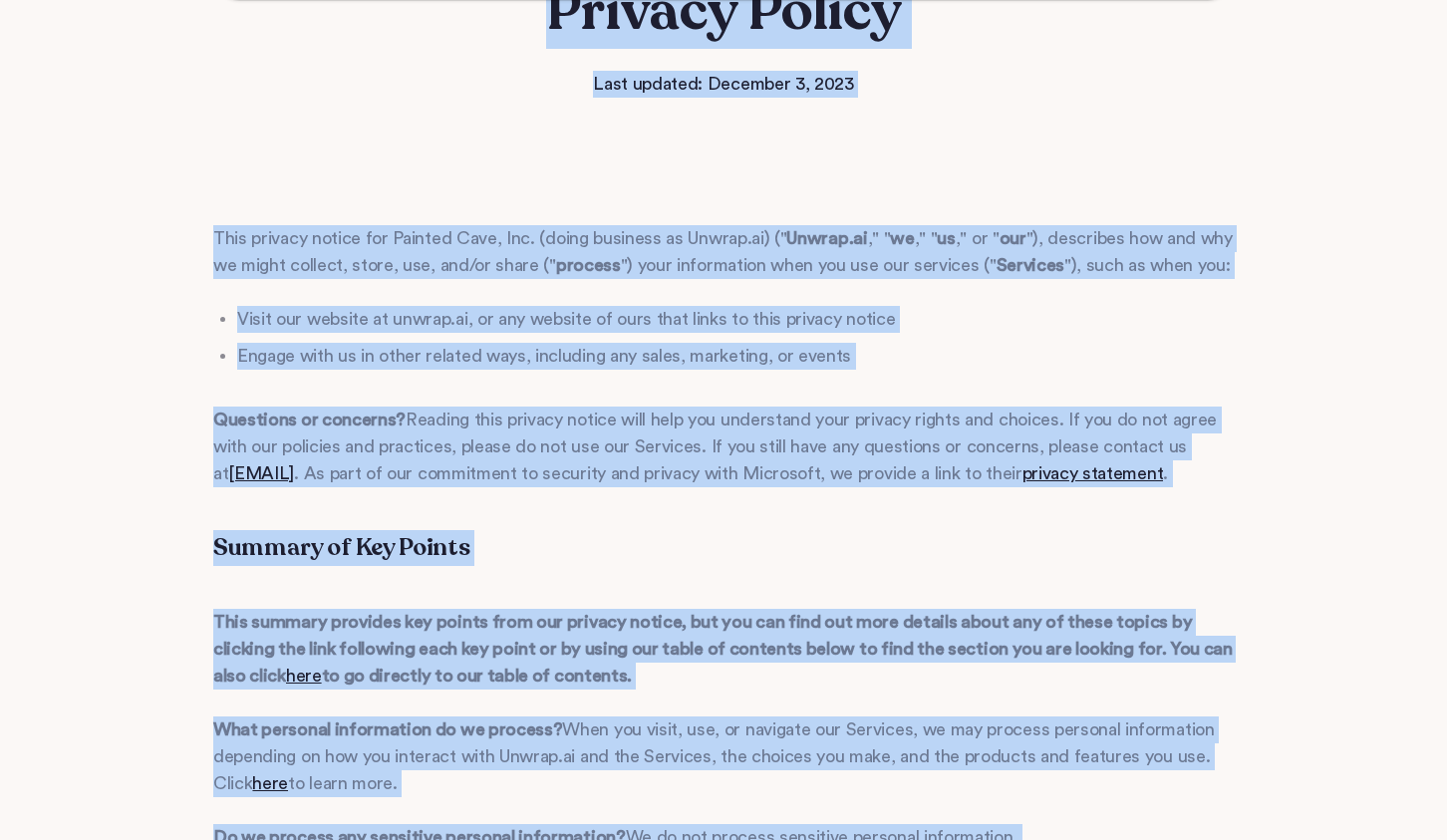click on "Questions or concerns?  Reading this privacy notice will help you understand your privacy rights and choices. If you do not agree with our policies and practices, please do not use our Services. If you still have any questions or concerns, please contact us at  privacy@unwrap.ai . As part of our commitment to security and privacy with Microsoft, we provide a link to their  privacy statement ." at bounding box center (724, 446) 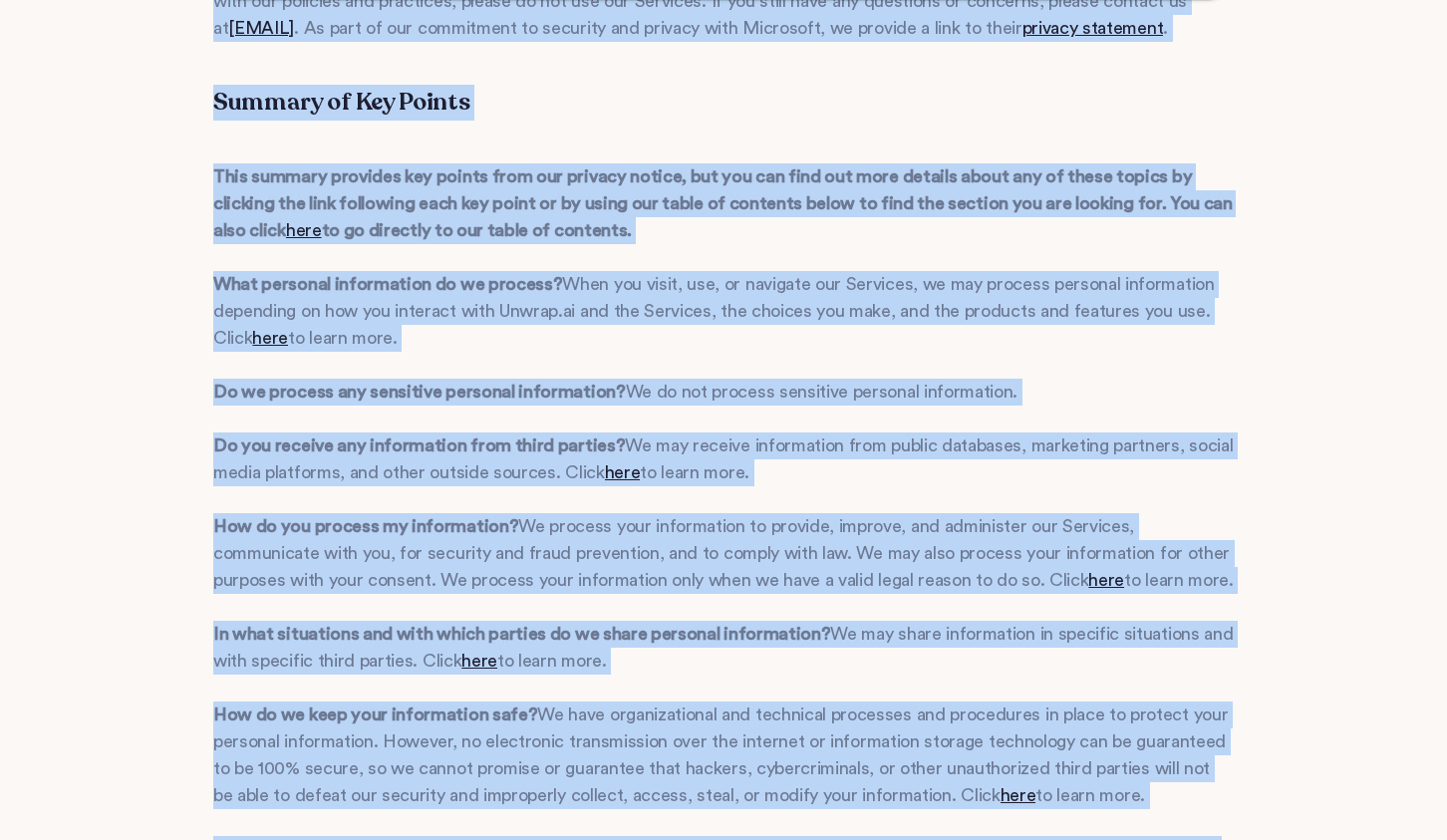 scroll, scrollTop: 797, scrollLeft: 0, axis: vertical 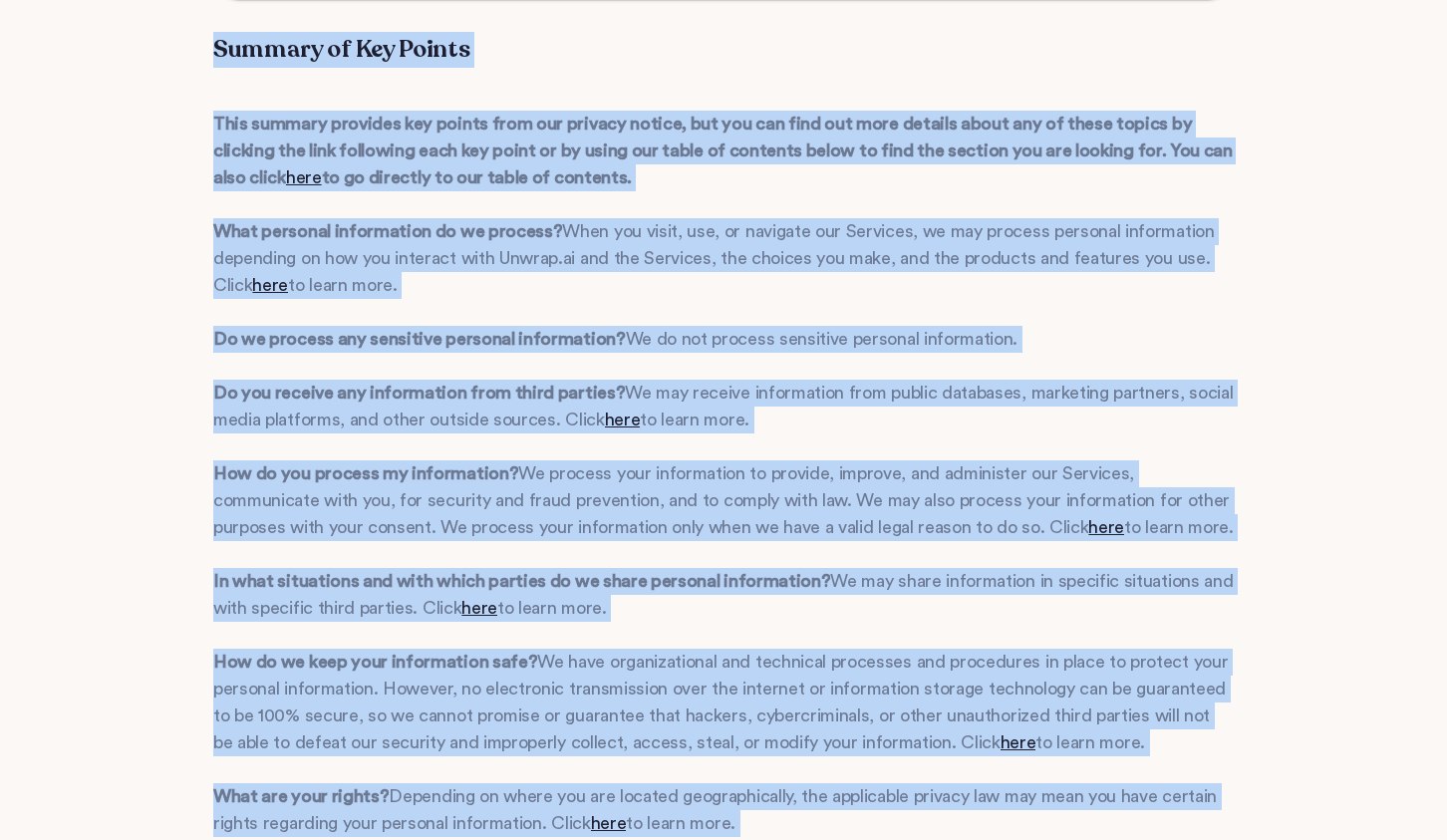 drag, startPoint x: 609, startPoint y: 63, endPoint x: 590, endPoint y: 62, distance: 19.026298 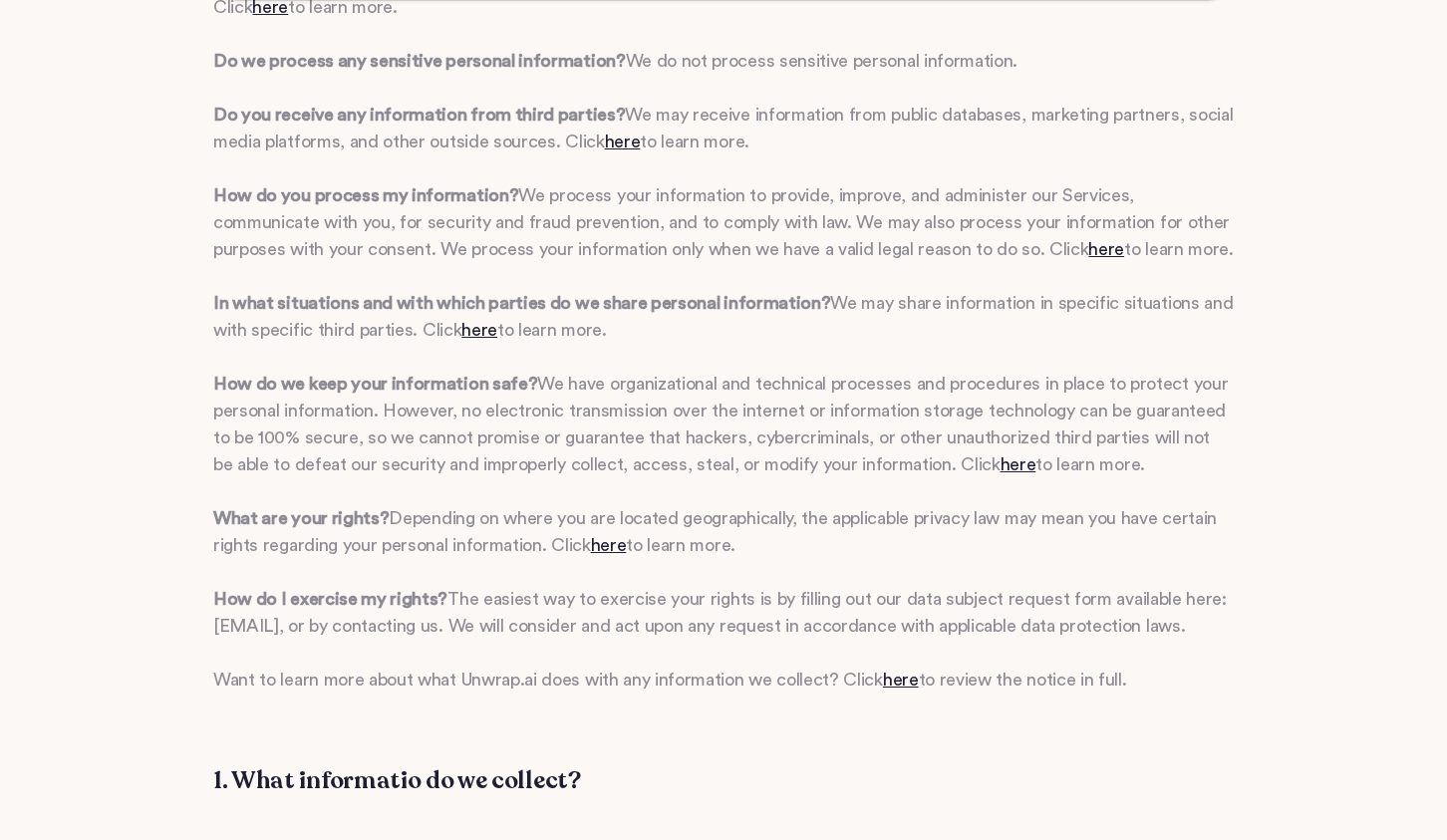 scroll, scrollTop: 1096, scrollLeft: 0, axis: vertical 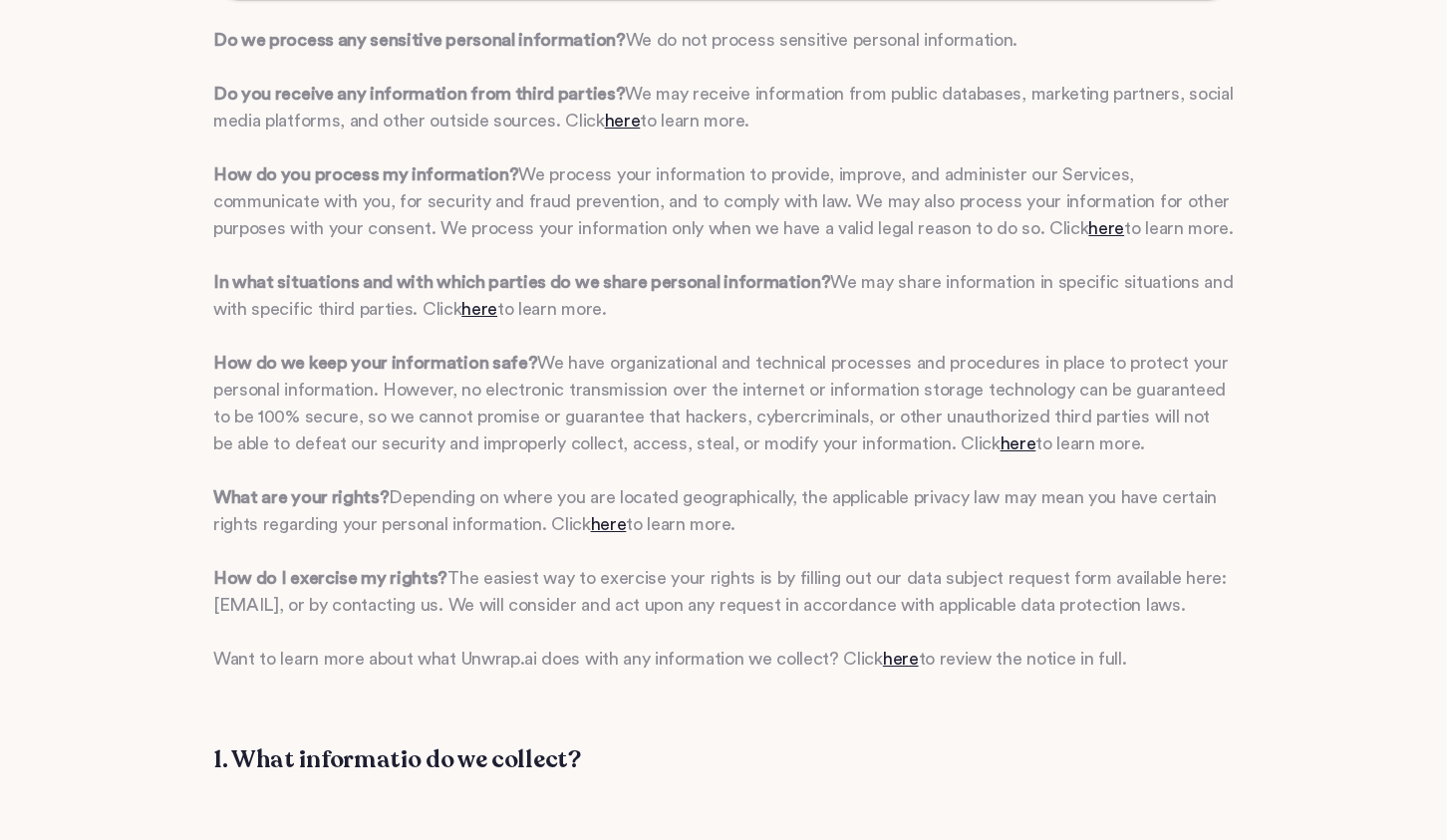 click on "here" at bounding box center [1106, 228] 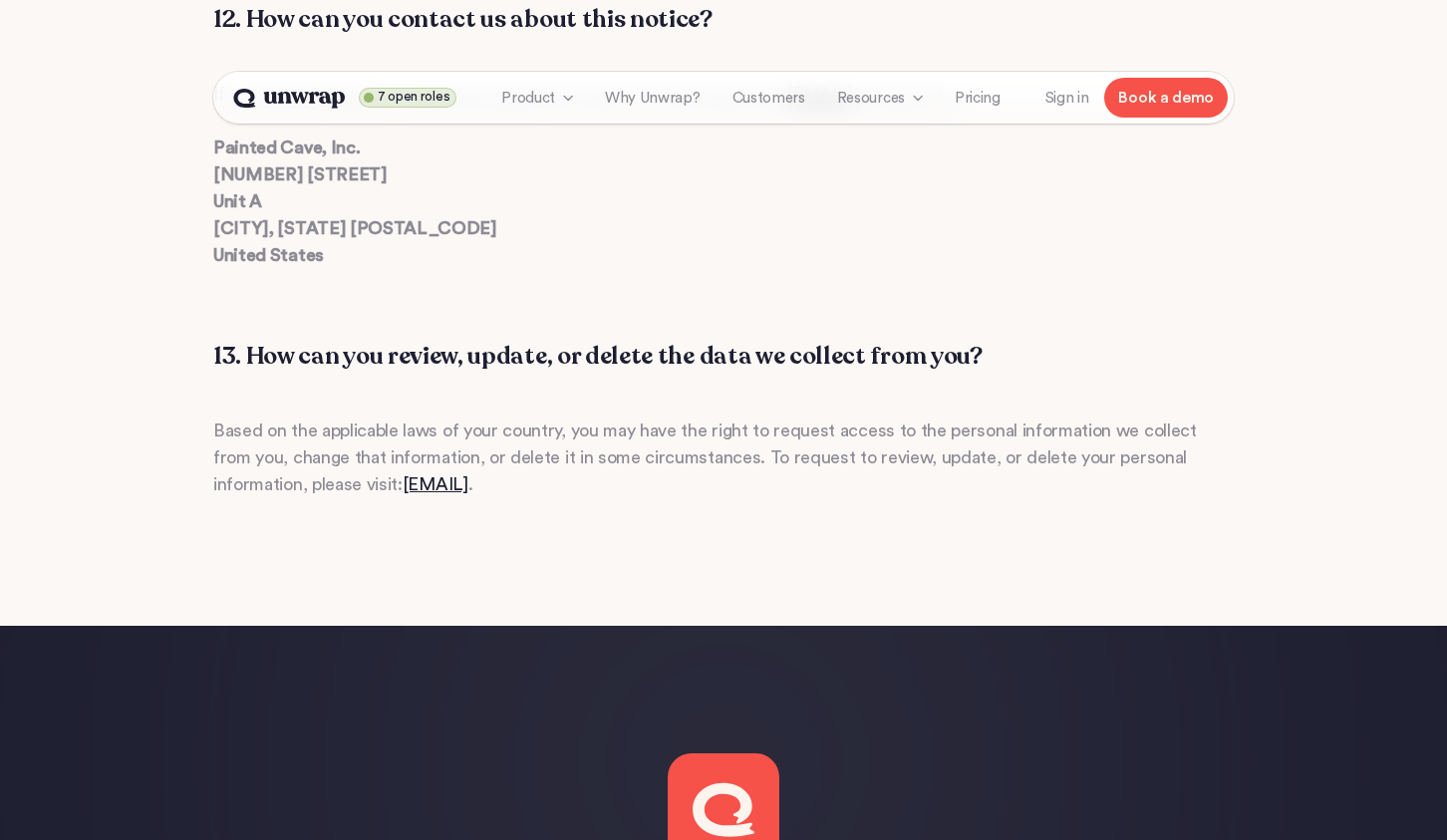 scroll, scrollTop: 13651, scrollLeft: 0, axis: vertical 